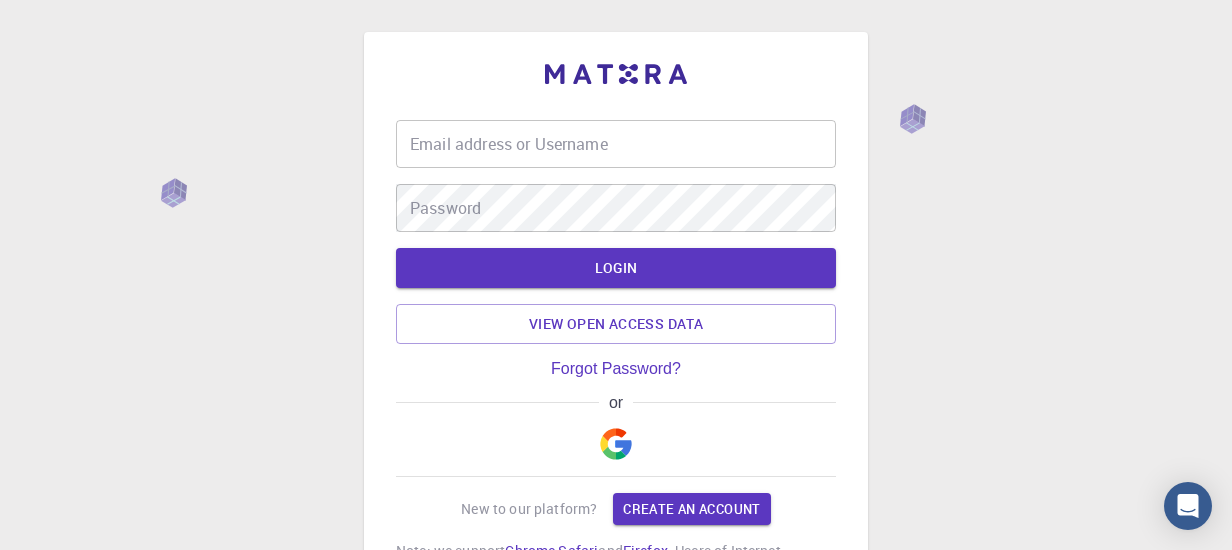 scroll, scrollTop: 0, scrollLeft: 0, axis: both 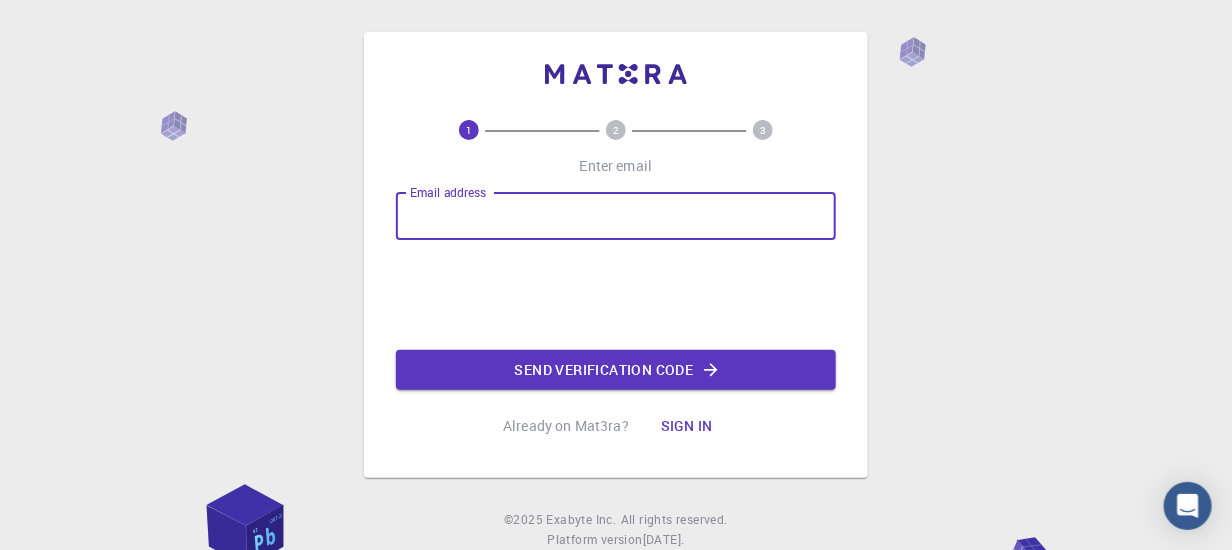 click on "Email address" at bounding box center (616, 216) 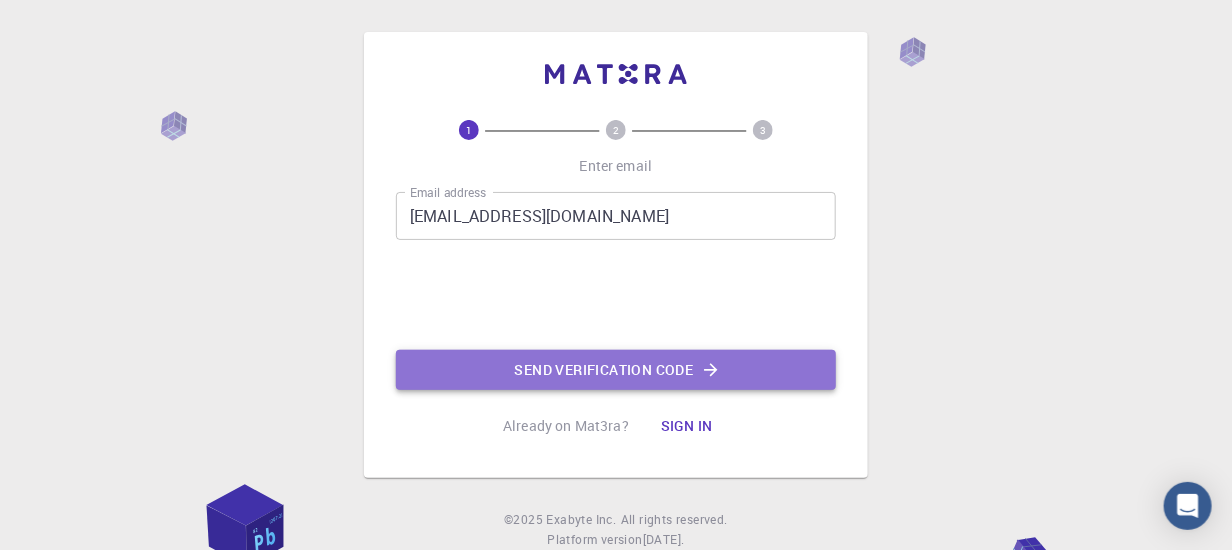 click on "Send verification code" 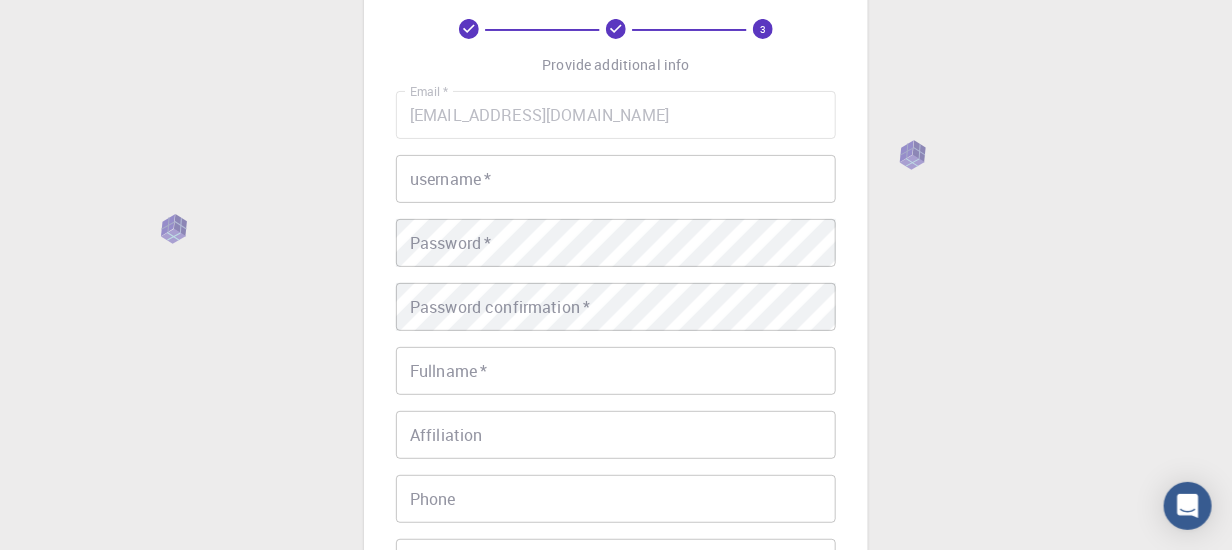 scroll, scrollTop: 100, scrollLeft: 0, axis: vertical 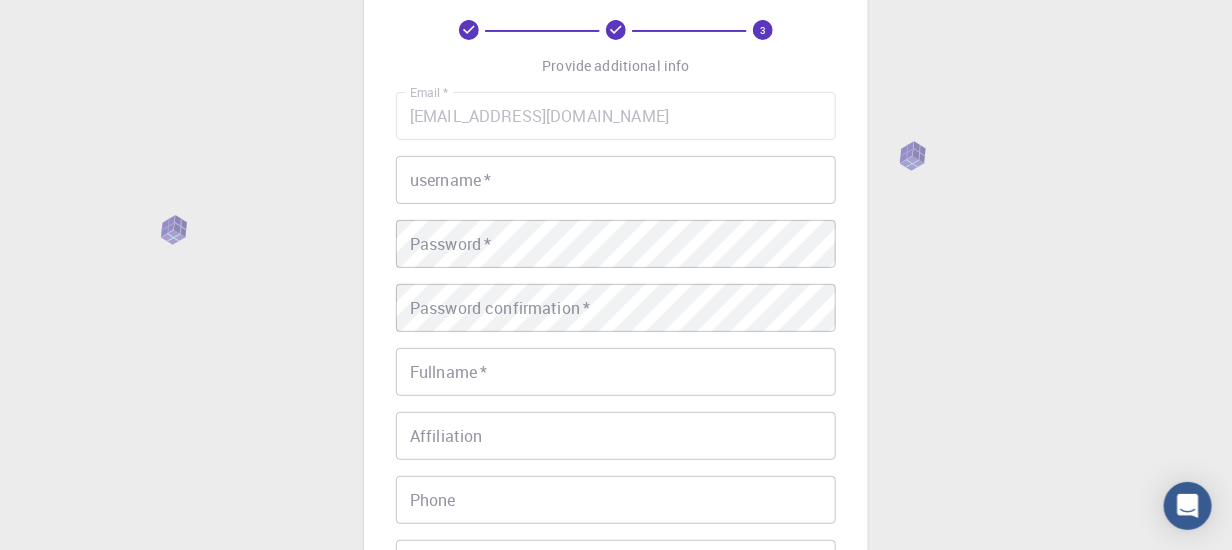click on "REGISTER" at bounding box center [616, 678] 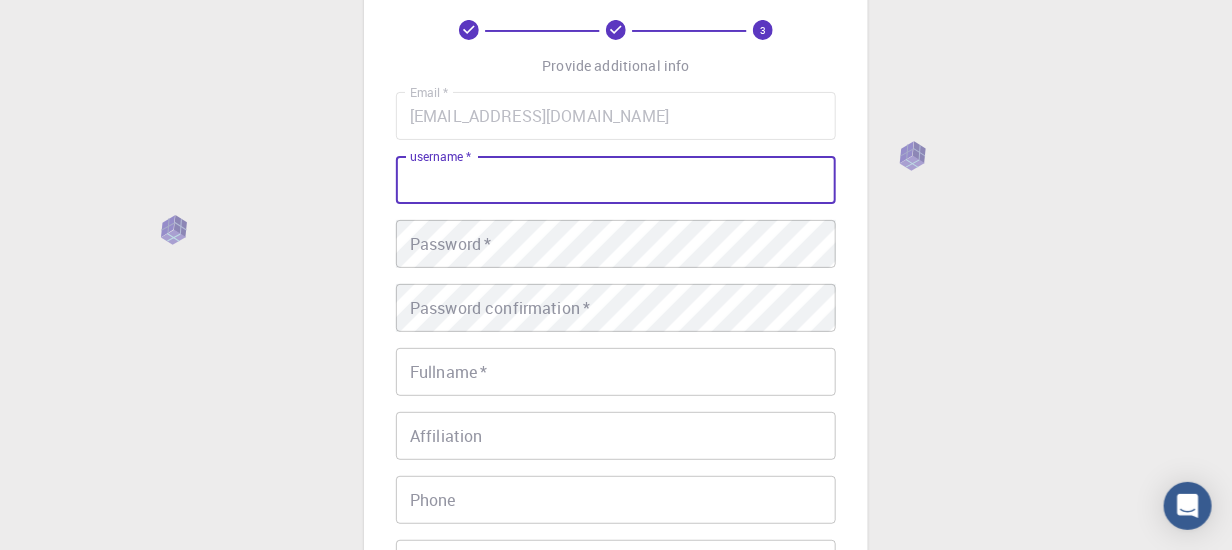 click on "REGISTER" at bounding box center [616, 678] 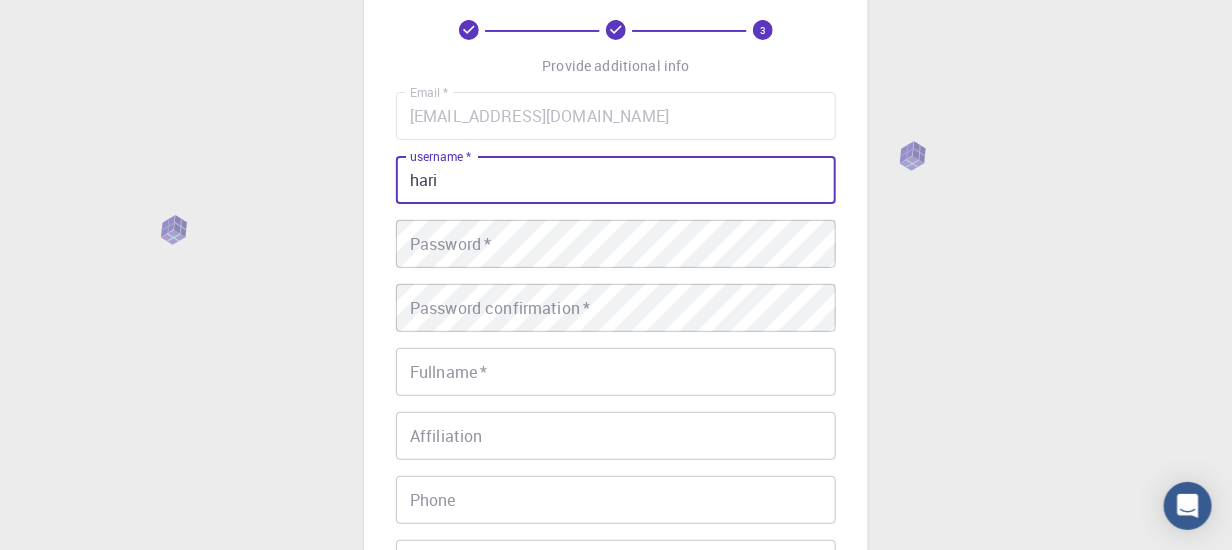 type on "hari" 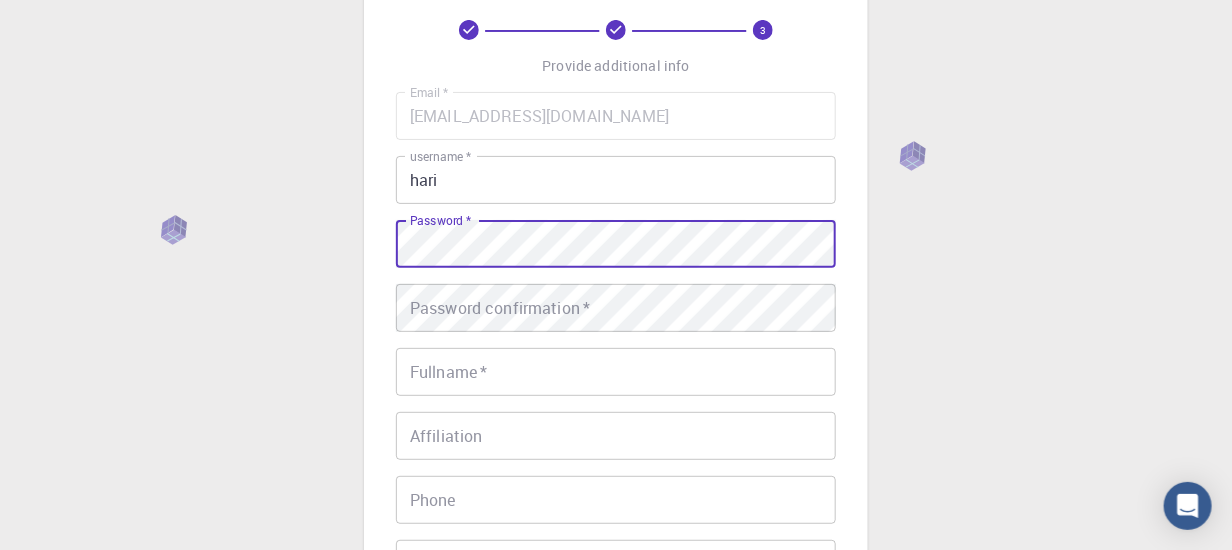 click on "REGISTER" at bounding box center [616, 678] 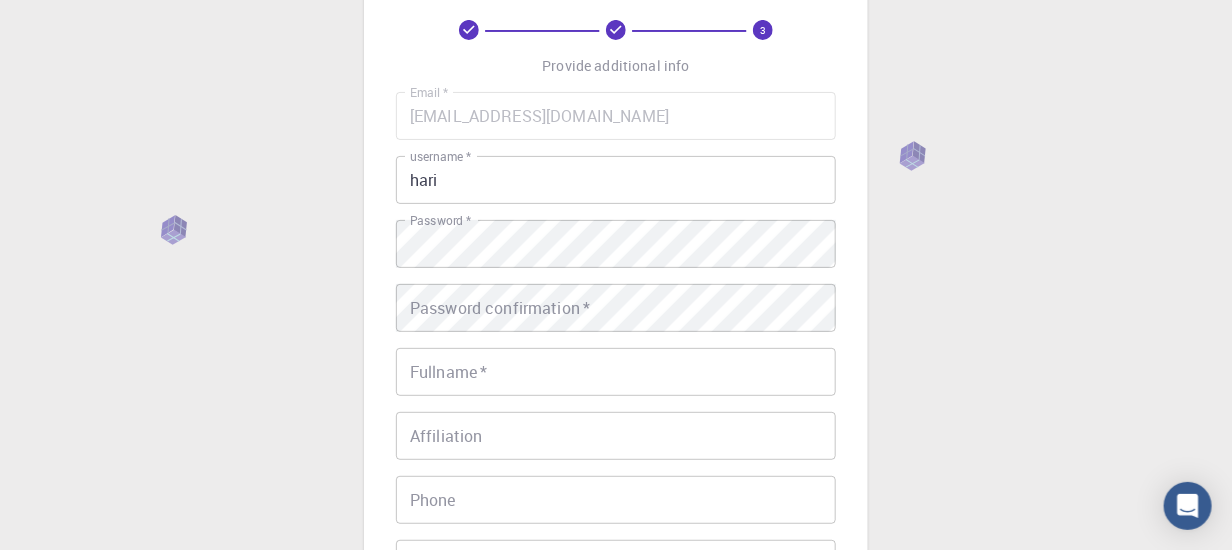 click on "Email   * hxk1126@mavs.uta.edu Email   * username   * hari username   * Password   * Password   * Password confirmation   * Password confirmation   * Fullname   * Fullname   * Affiliation Affiliation Phone Phone Description Description I accept the  Terms of Service / Privacy Policy  *" at bounding box center [616, 367] 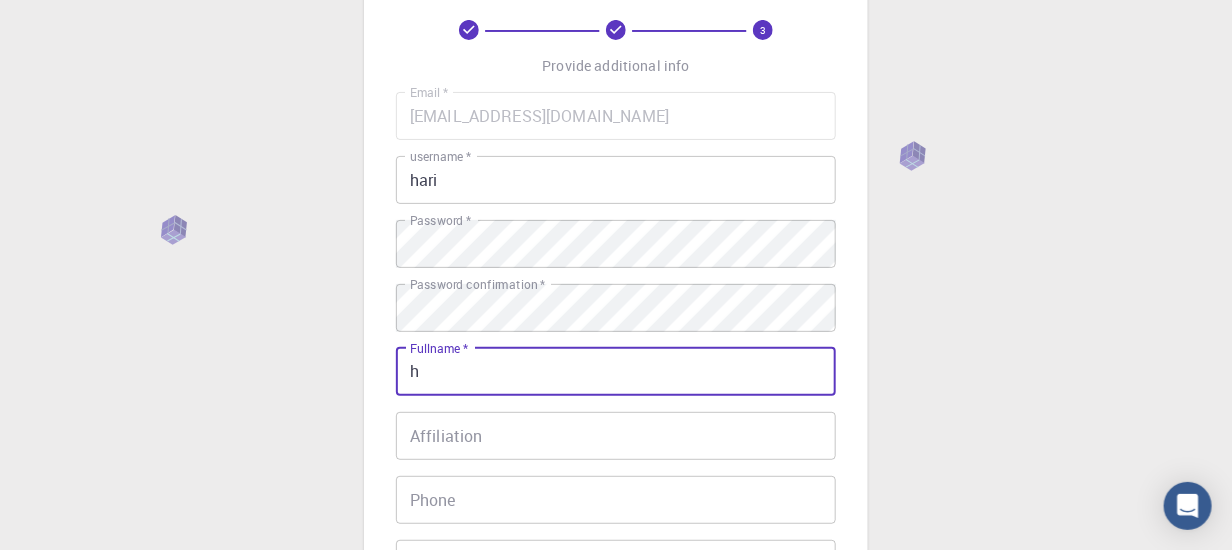 click on "REGISTER" at bounding box center (616, 678) 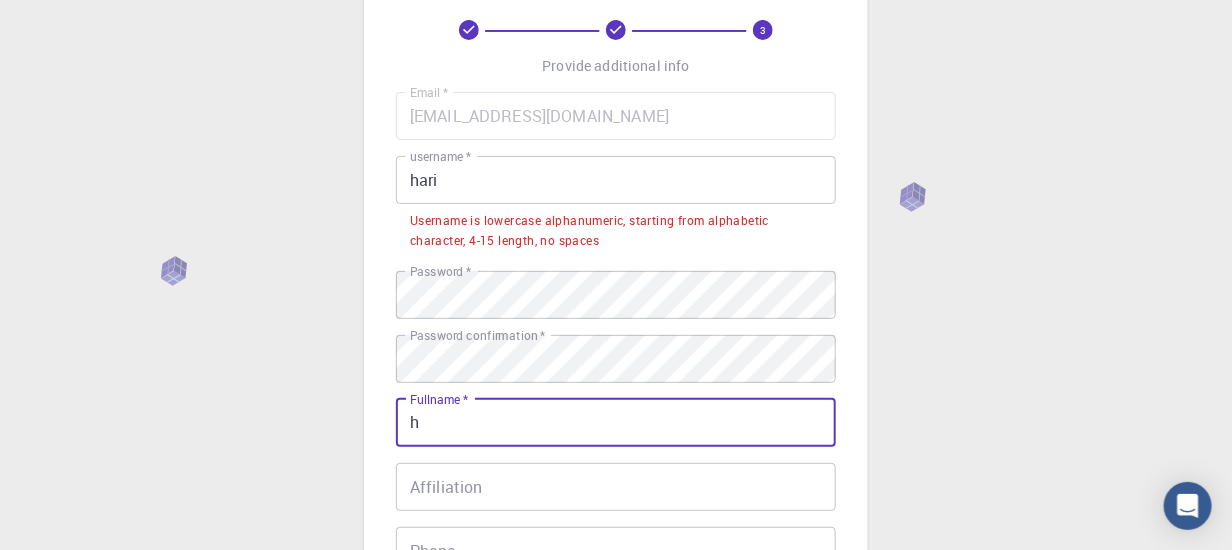 type on "harikrishnan kumarasamy" 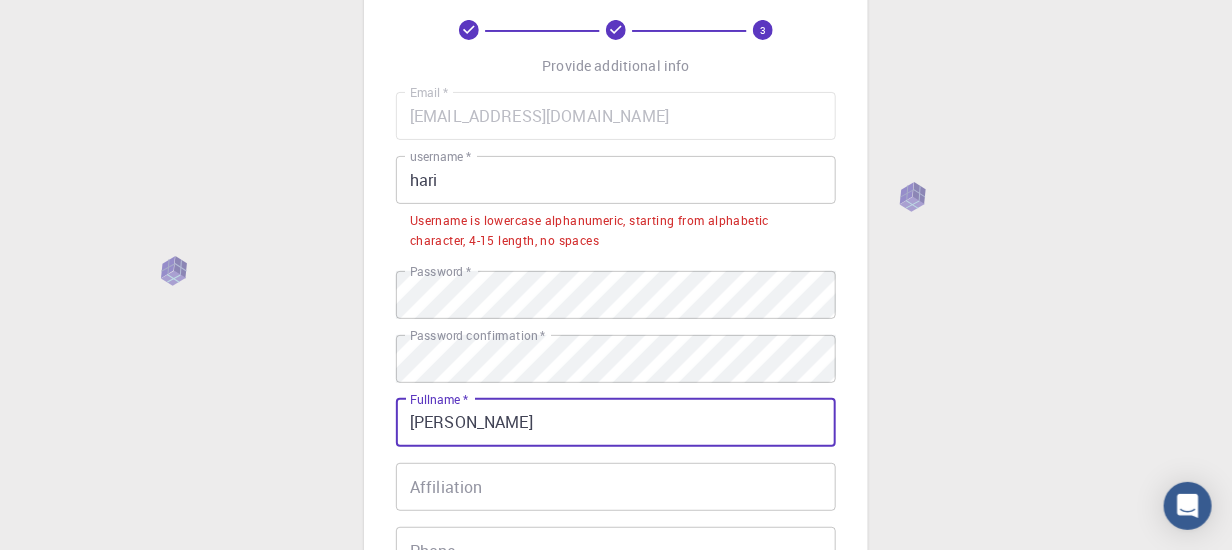 type on "6825570367" 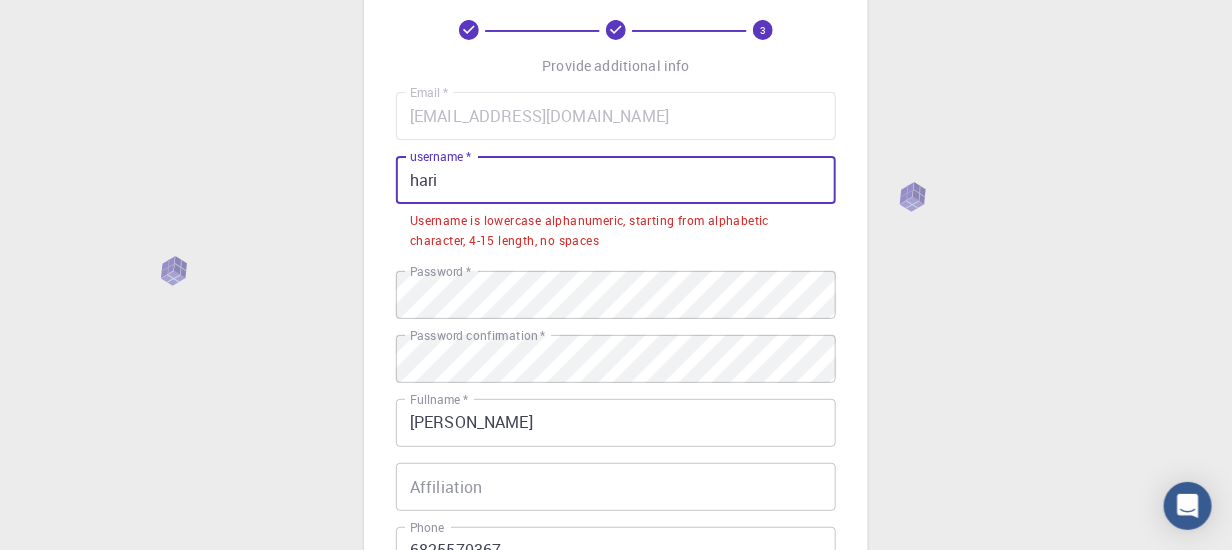 click on "hari" at bounding box center (616, 180) 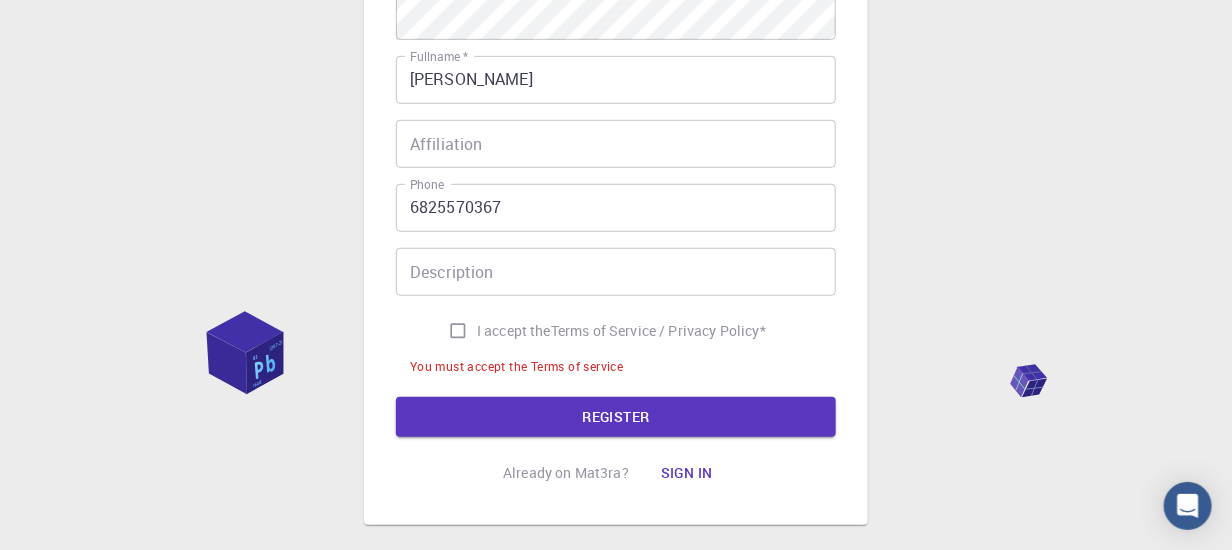 scroll, scrollTop: 400, scrollLeft: 0, axis: vertical 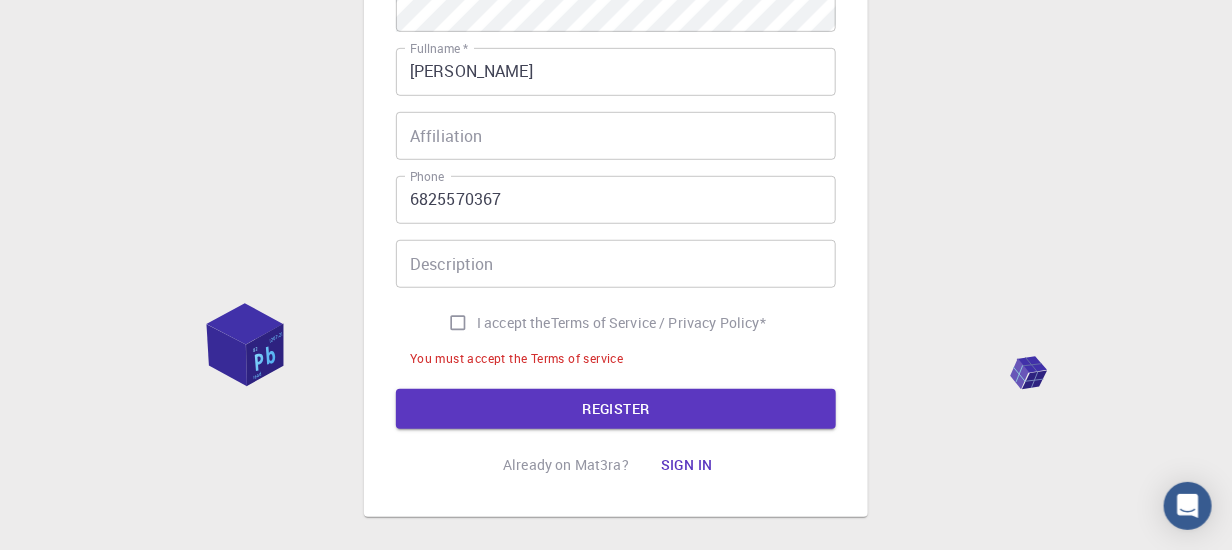 type on "hari99096" 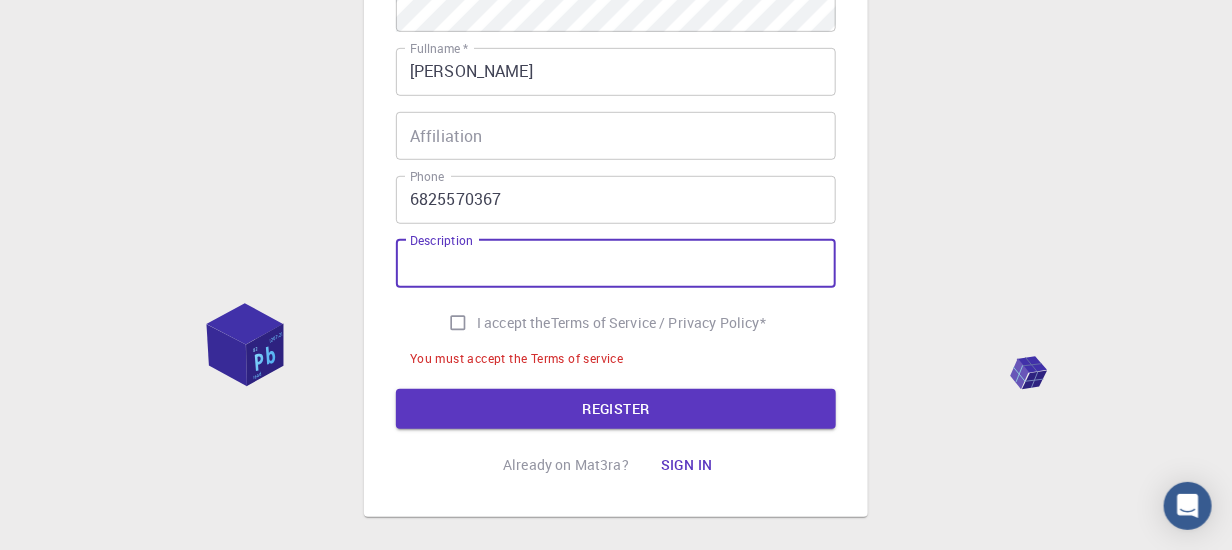 click on "Description" at bounding box center [616, 264] 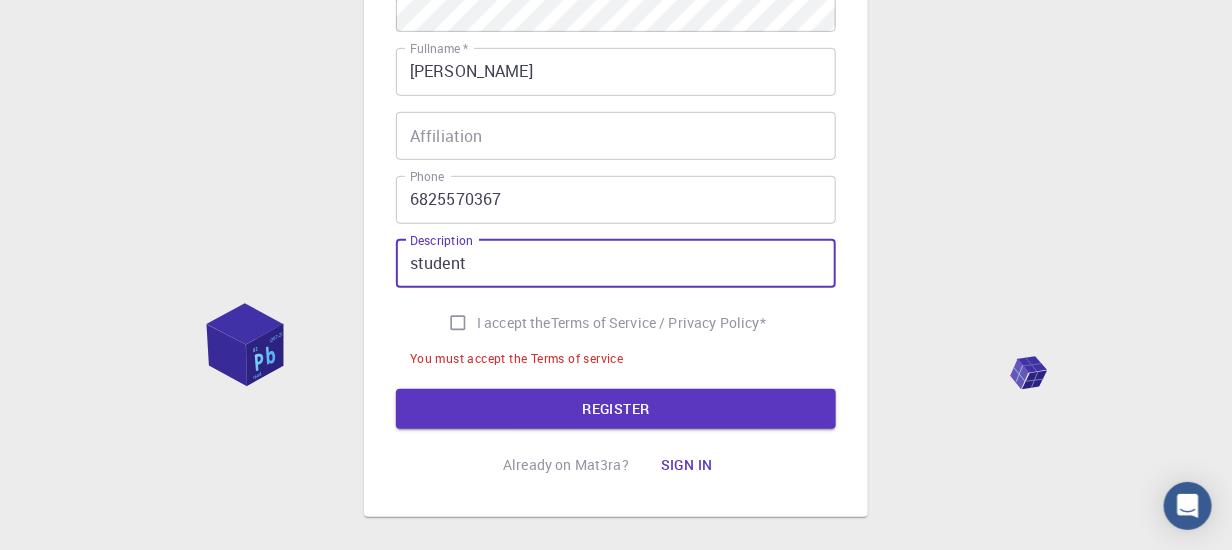 type on "student" 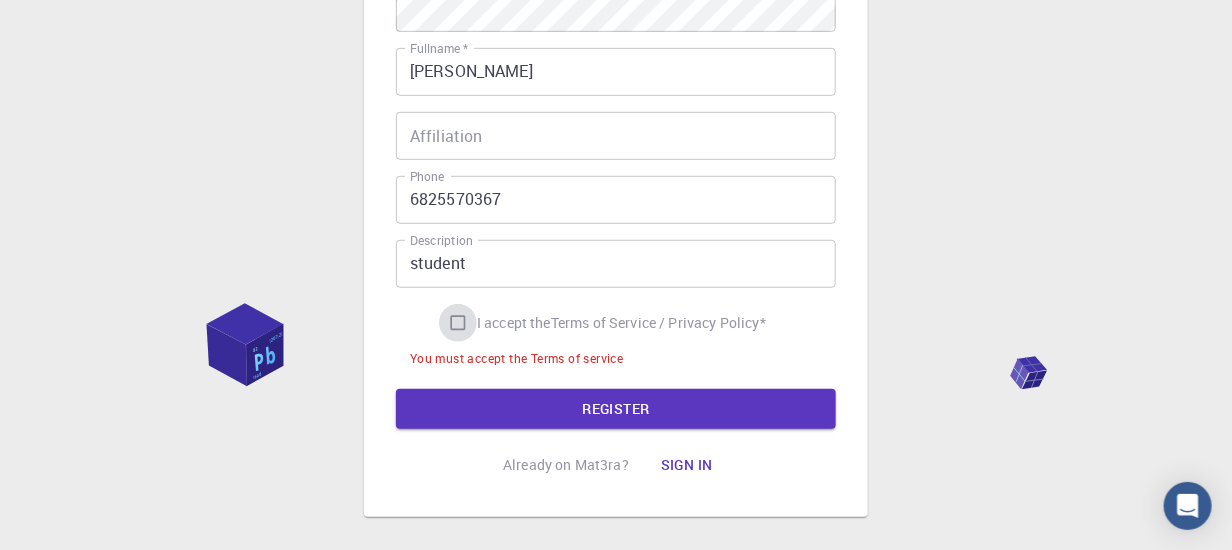 click on "I accept the  Terms of Service / Privacy Policy  *" at bounding box center (458, 323) 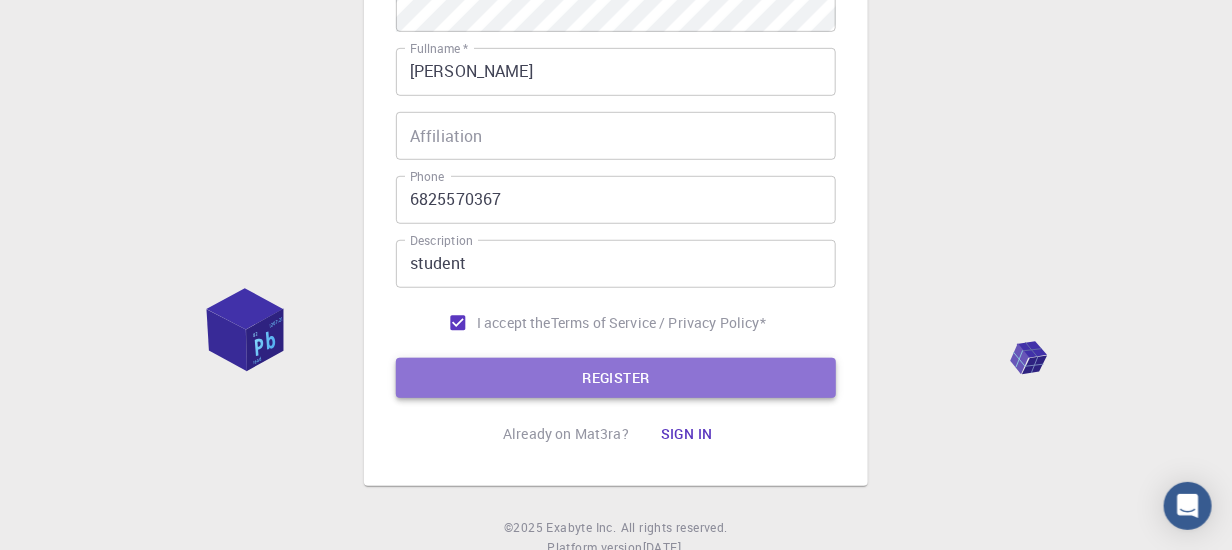 click on "REGISTER" at bounding box center [616, 378] 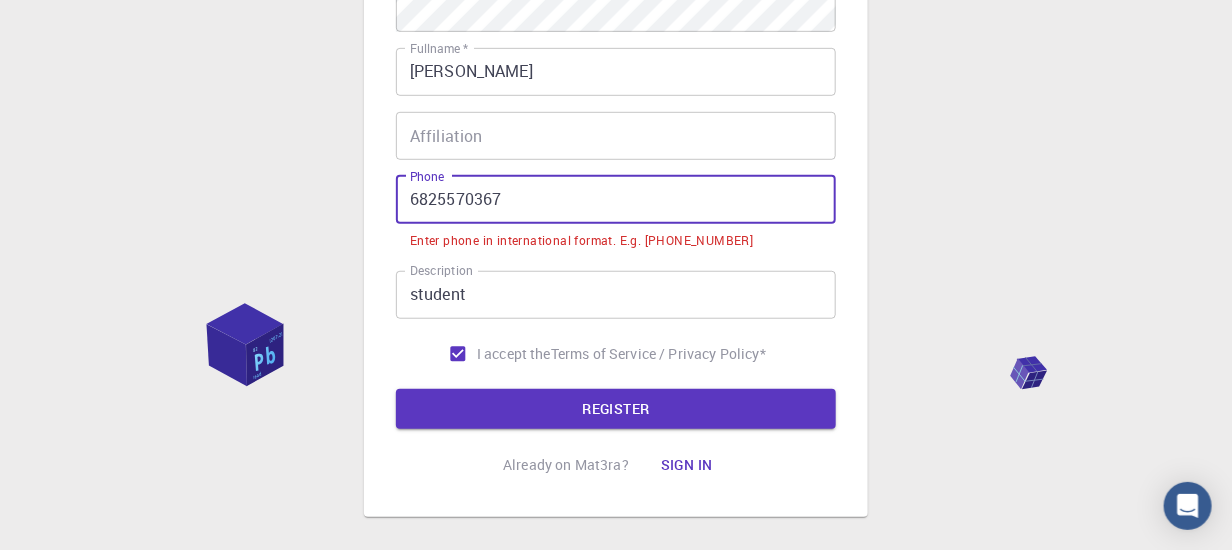 click on "6825570367" at bounding box center [616, 200] 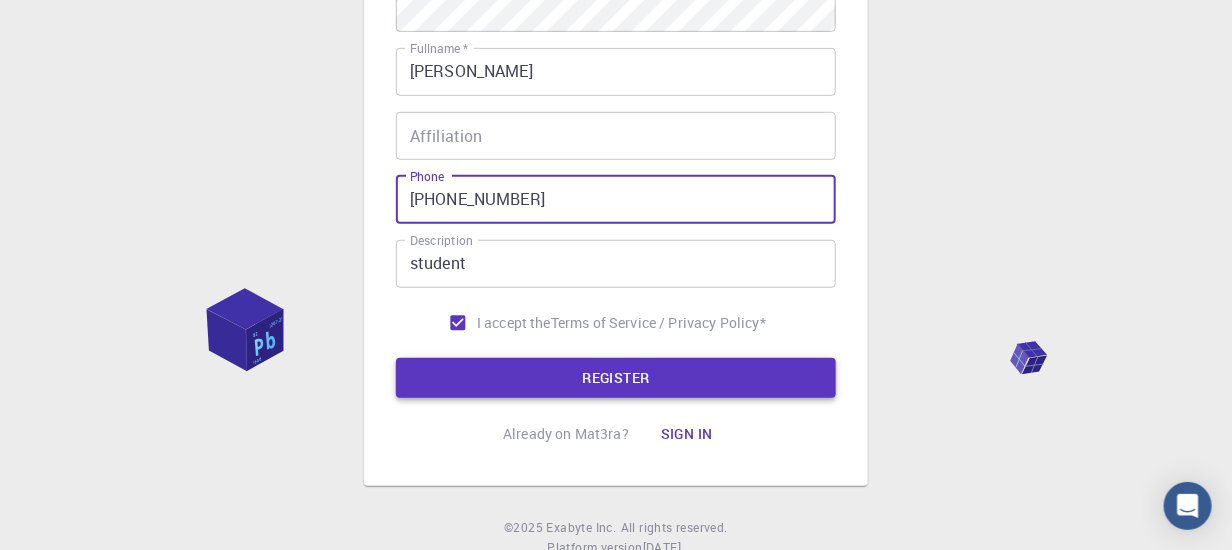 type on "+16825570367" 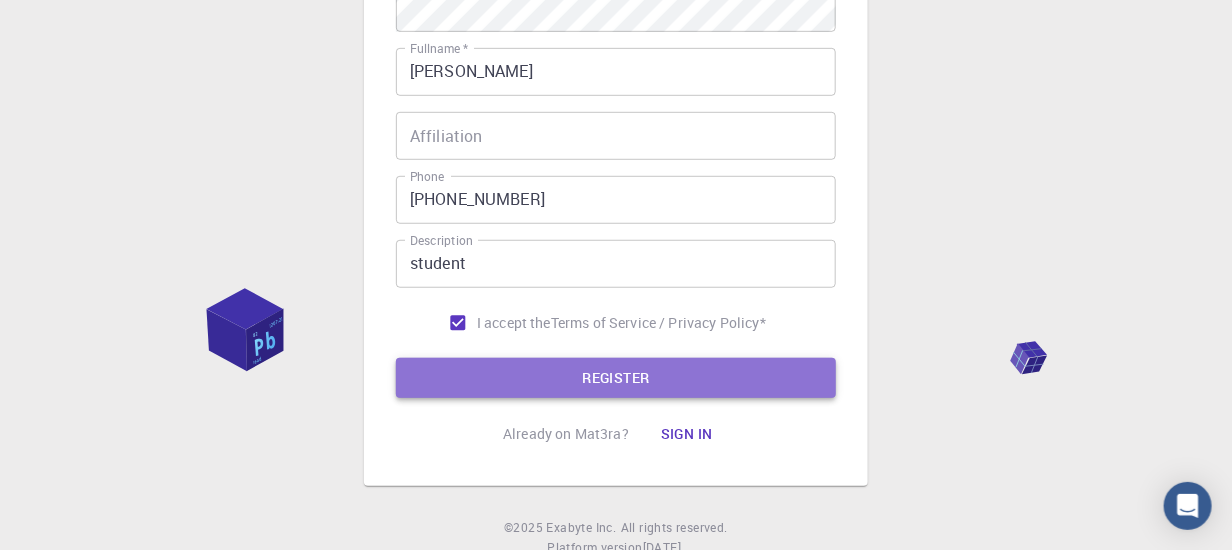 click on "REGISTER" at bounding box center (616, 378) 